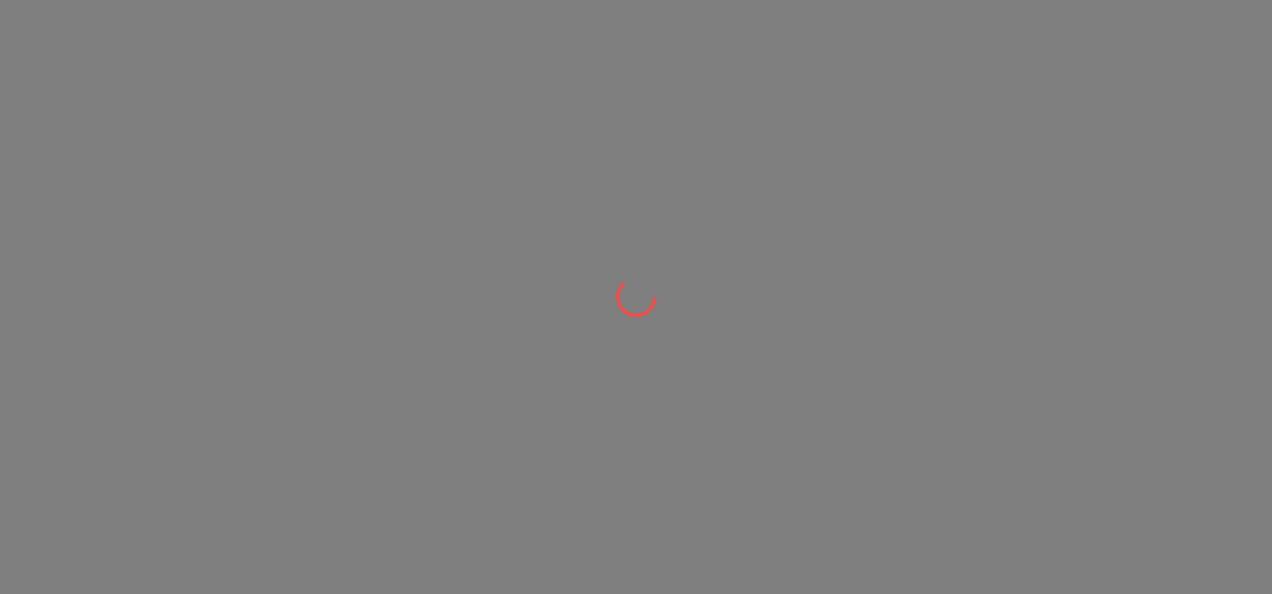 scroll, scrollTop: 0, scrollLeft: 0, axis: both 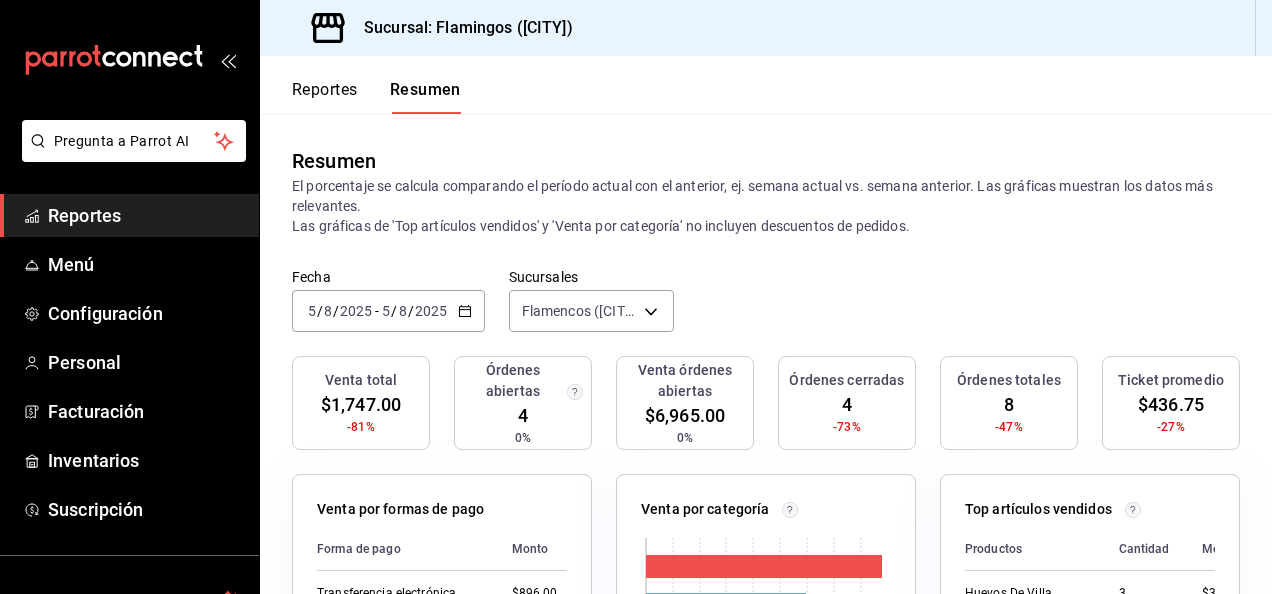 click on "Reportes" at bounding box center [325, 90] 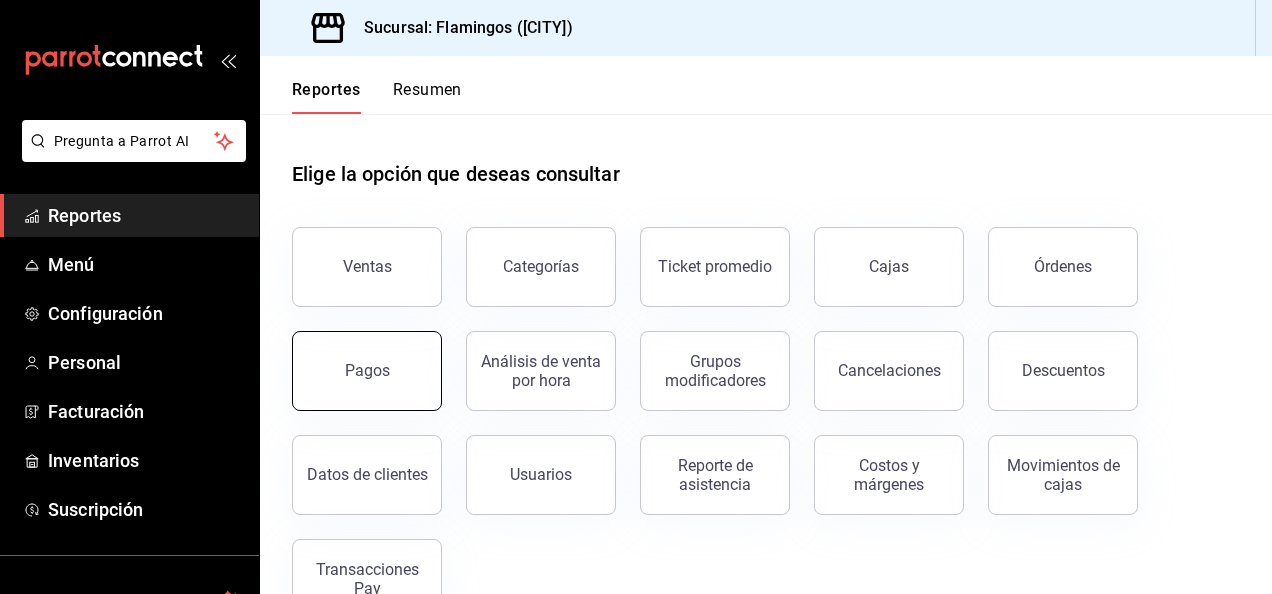 click on "Pagos" at bounding box center [367, 371] 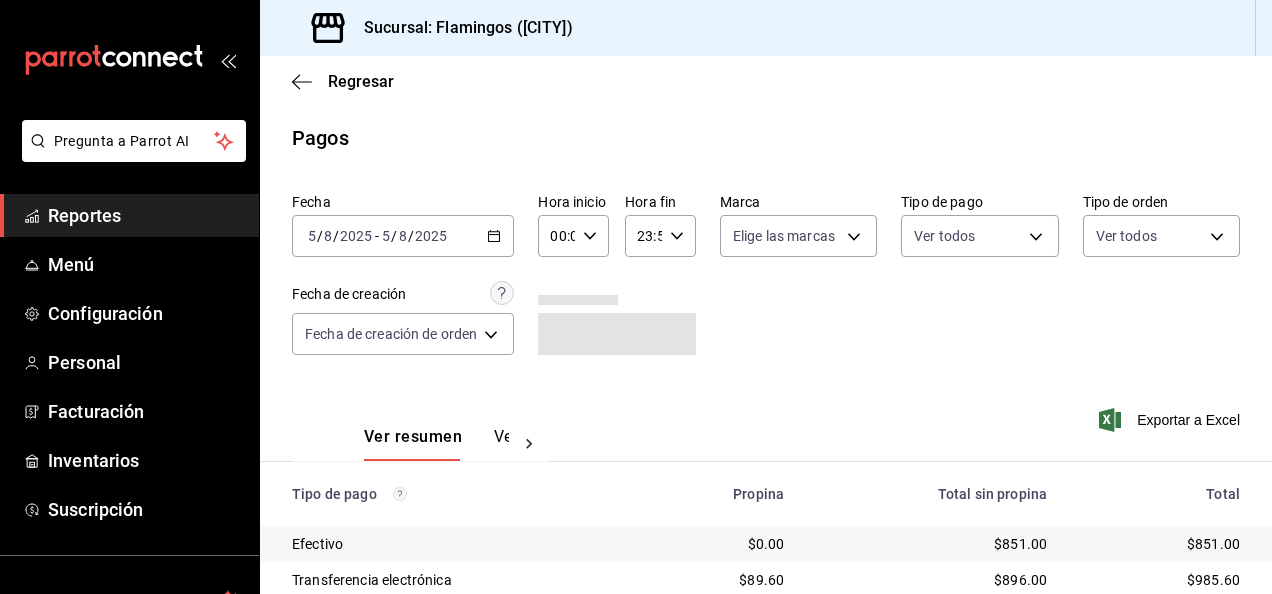 scroll, scrollTop: 180, scrollLeft: 0, axis: vertical 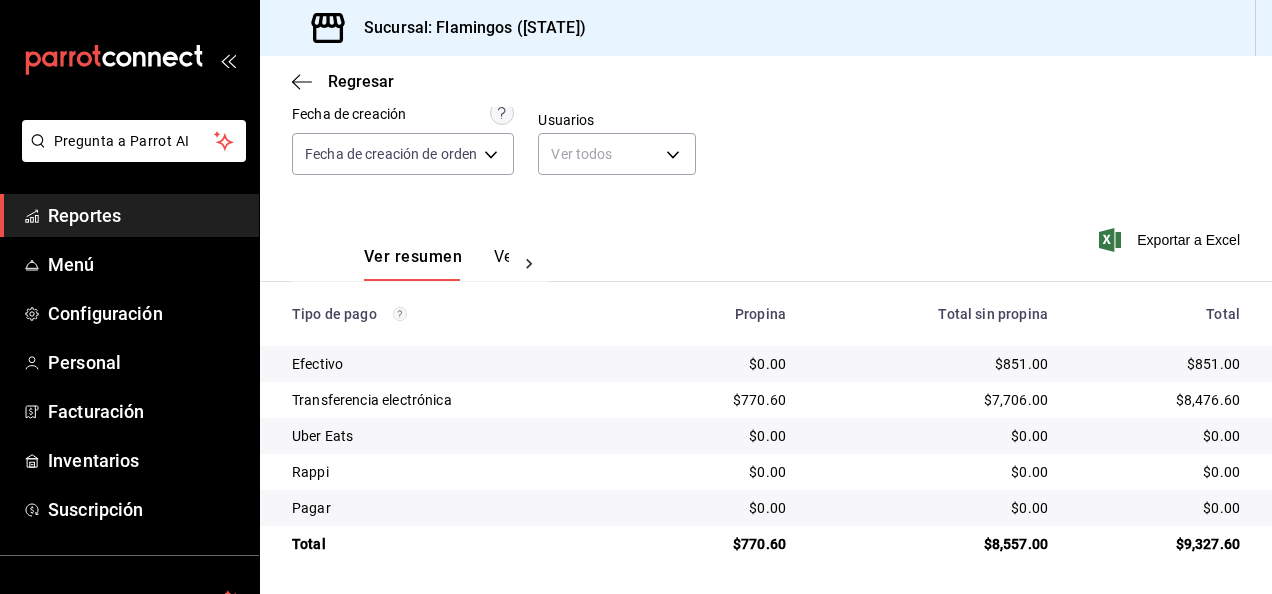 click on "$8,557.00" at bounding box center (933, 544) 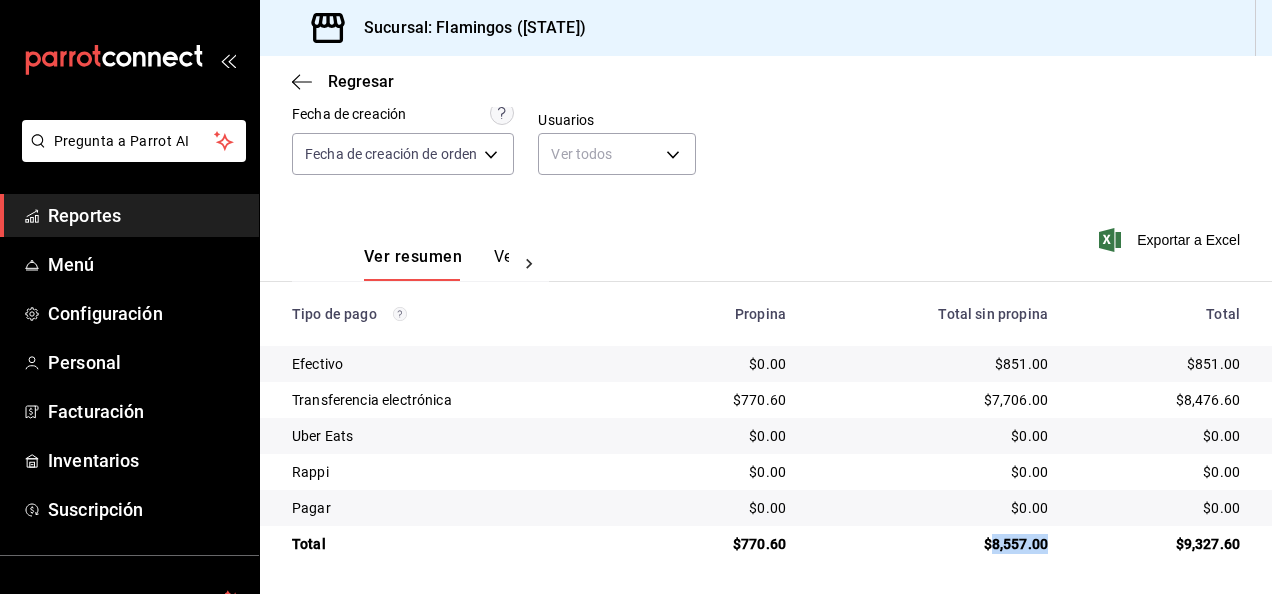 click on "$8,557.00" at bounding box center [933, 544] 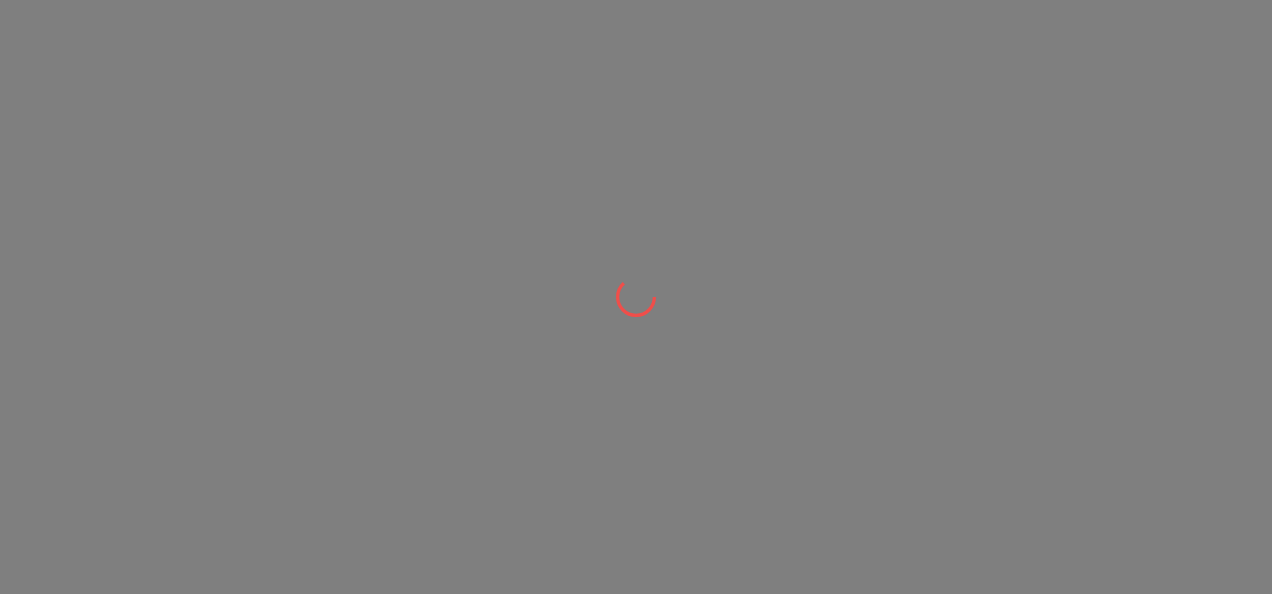 scroll, scrollTop: 0, scrollLeft: 0, axis: both 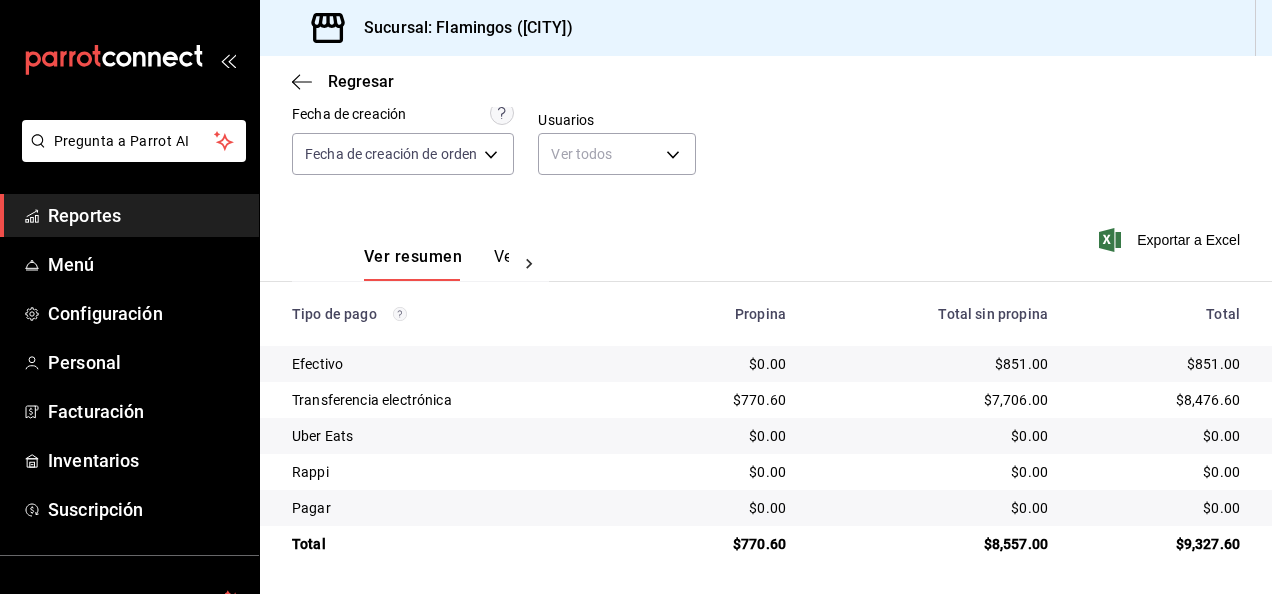 click on "$7,706.00" at bounding box center (933, 400) 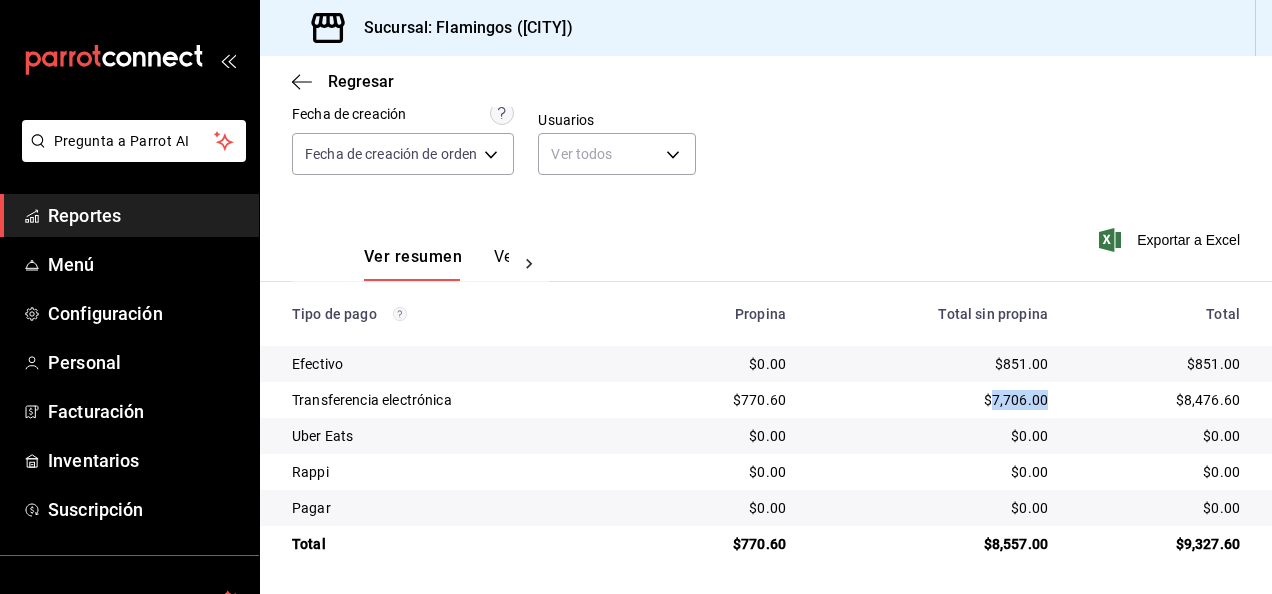 click on "$7,706.00" at bounding box center (933, 400) 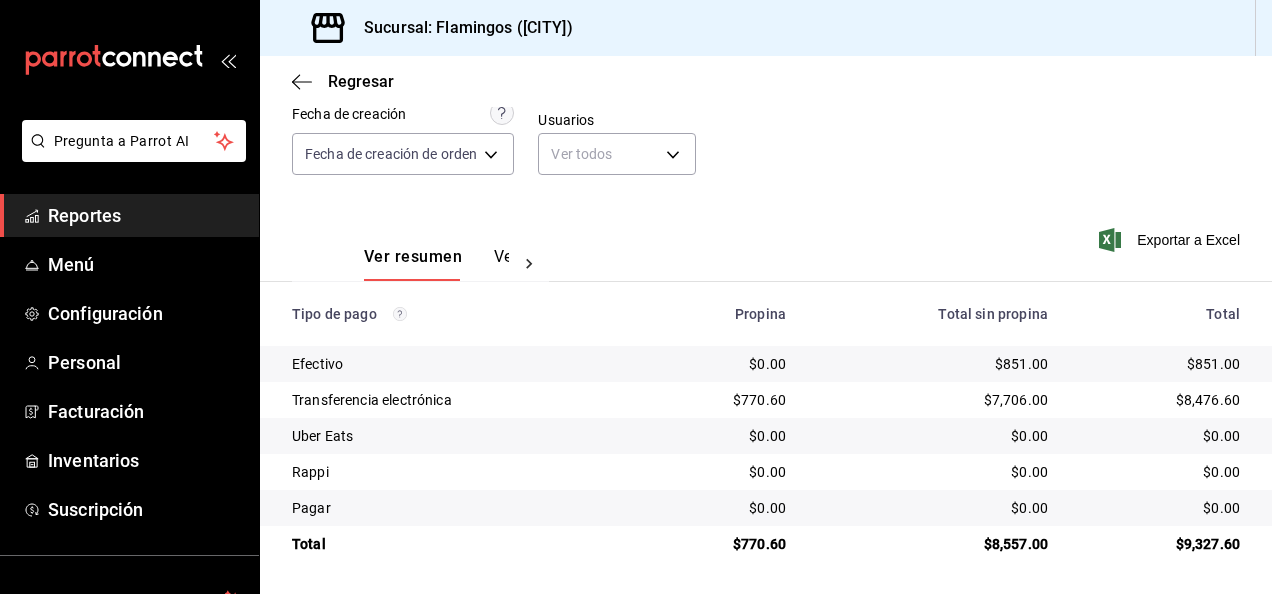 click on "$770.60" at bounding box center (723, 400) 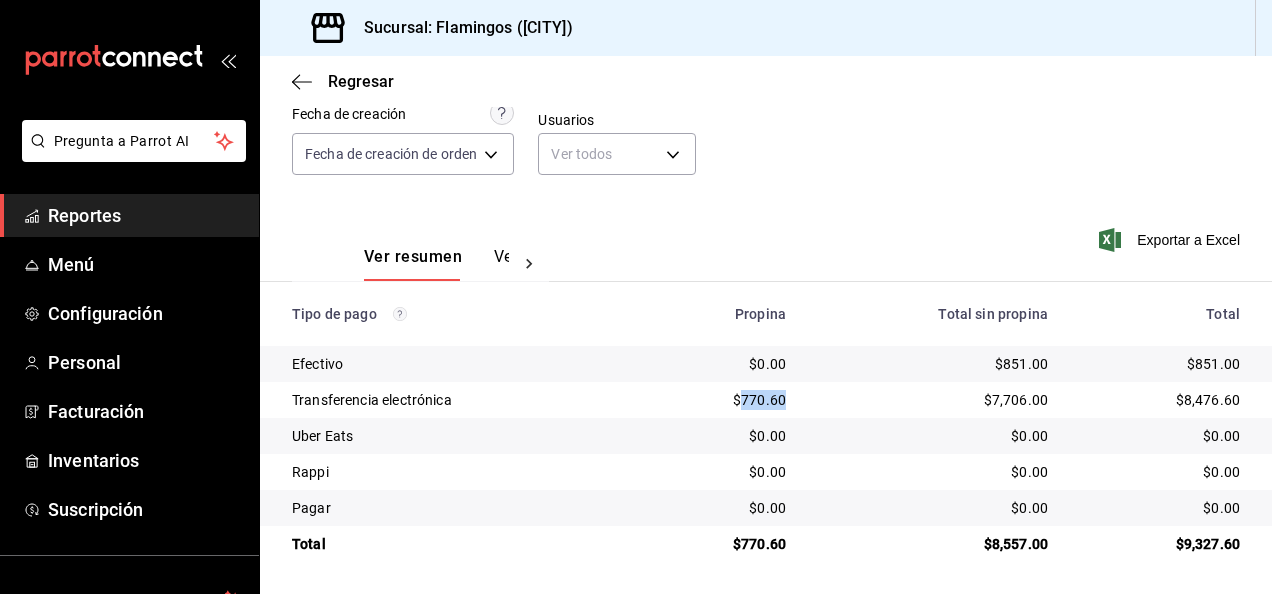click on "$770.60" at bounding box center [723, 400] 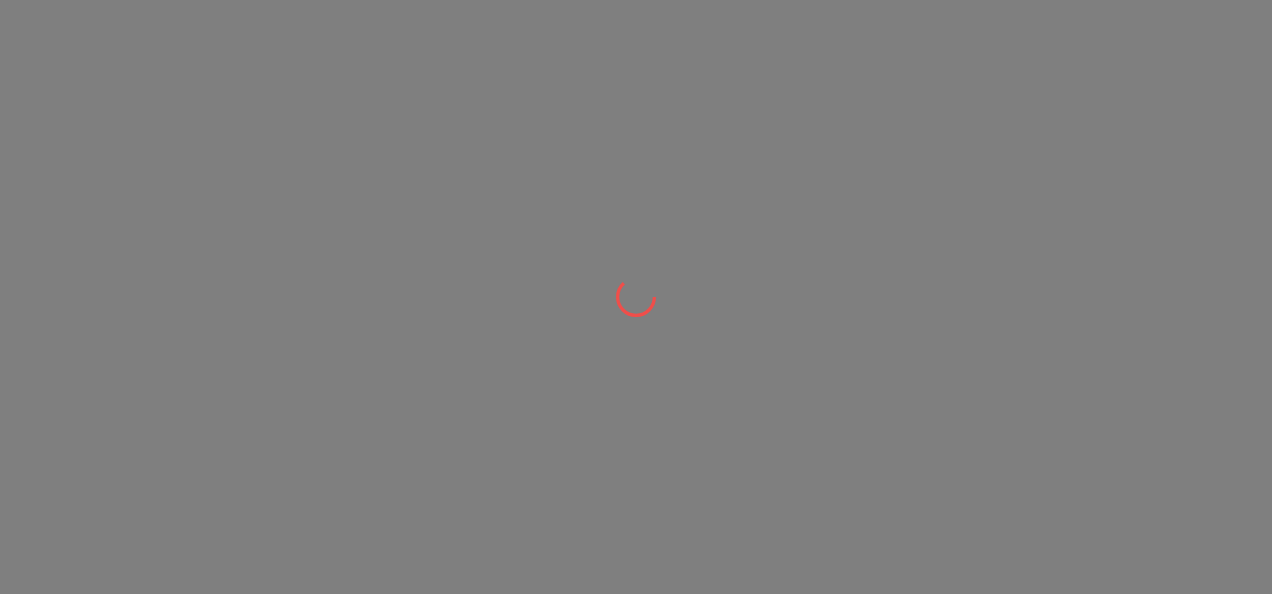 scroll, scrollTop: 0, scrollLeft: 0, axis: both 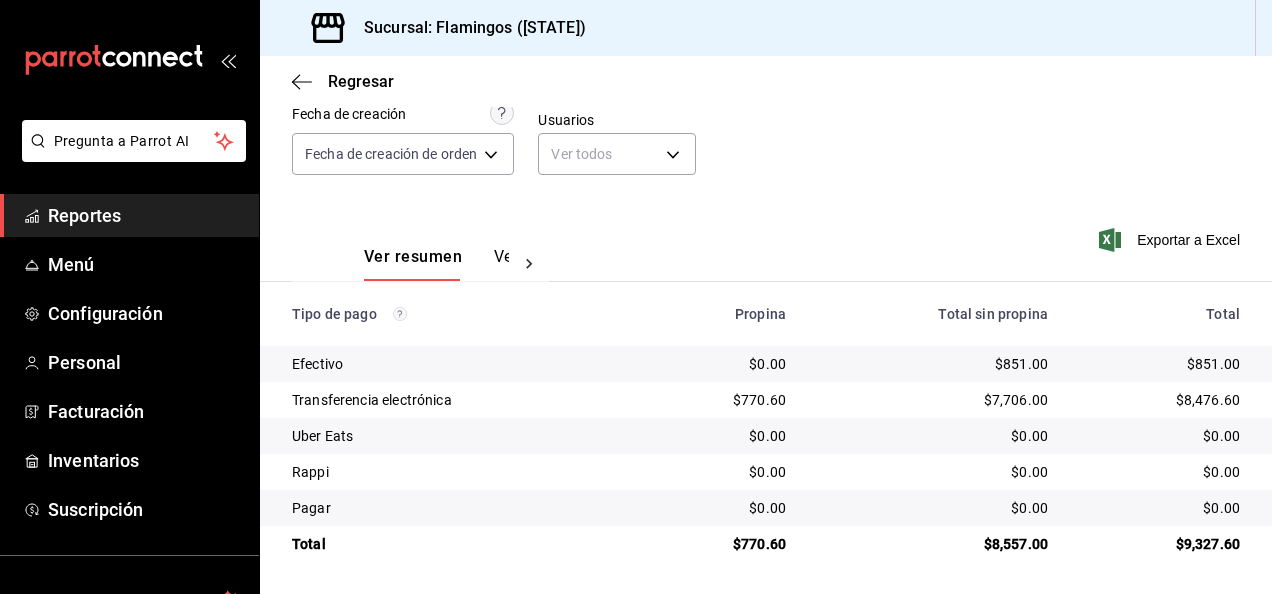 click on "$851.00" at bounding box center (933, 364) 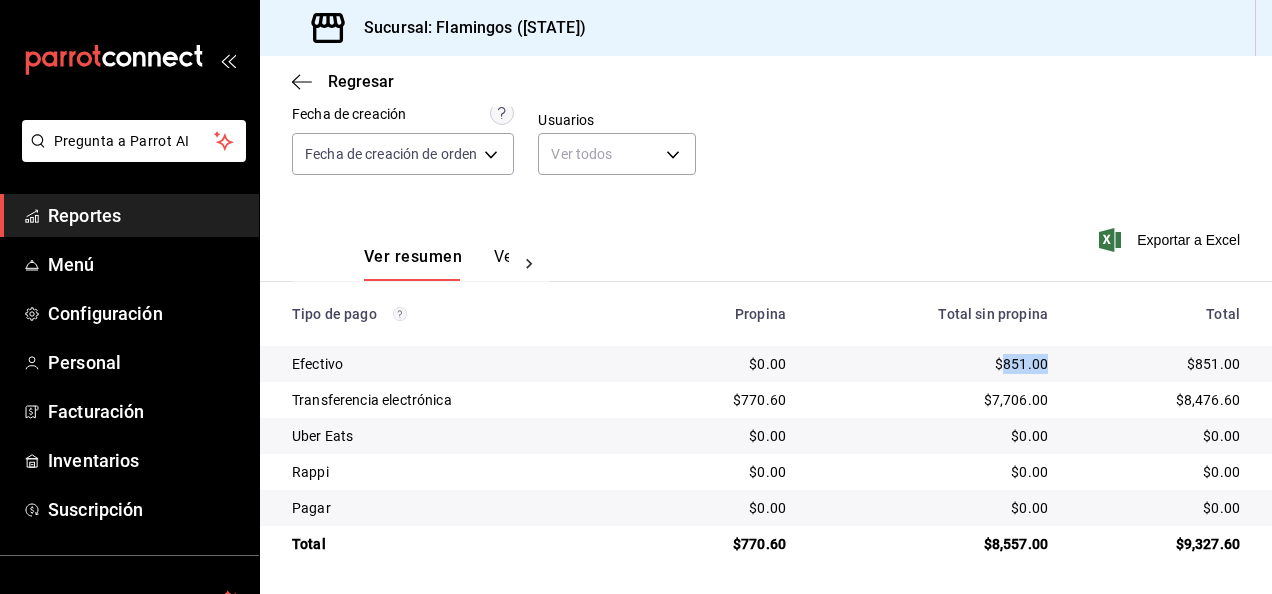 click on "$851.00" at bounding box center [933, 364] 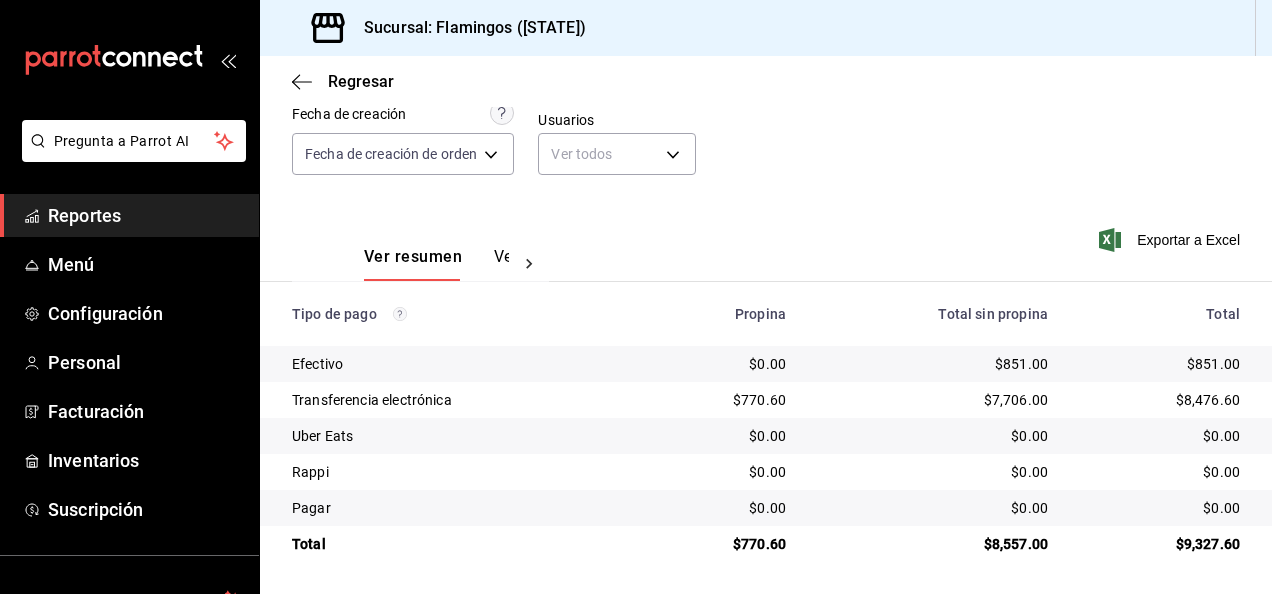click on "$770.60" at bounding box center [723, 400] 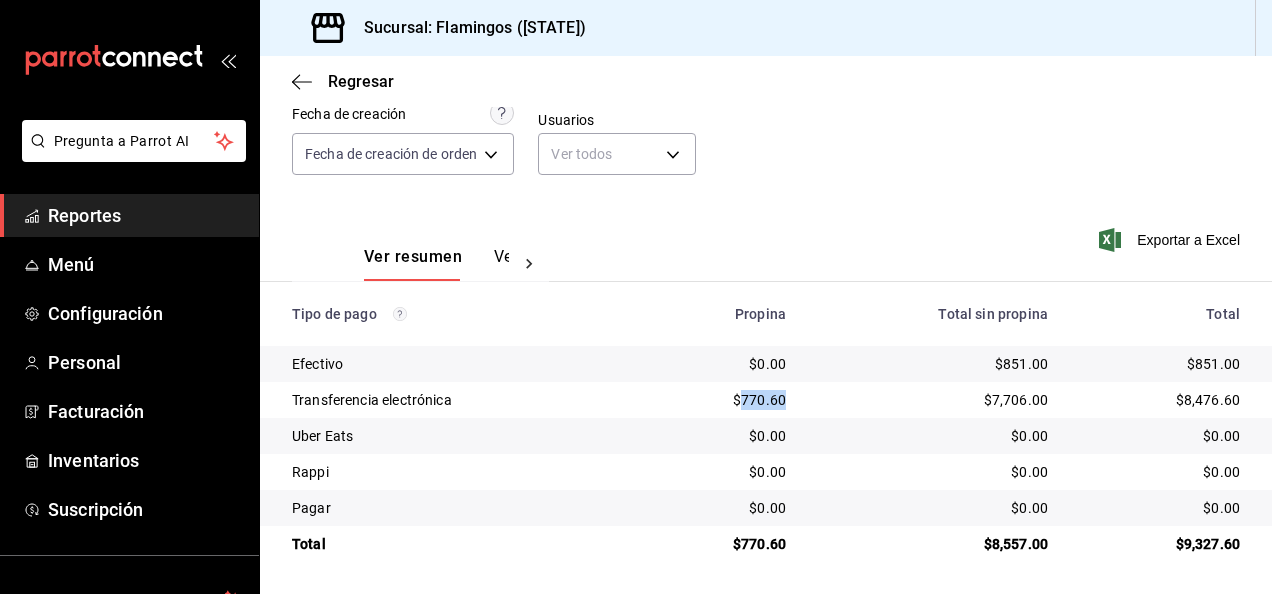 click on "$770.60" at bounding box center [723, 400] 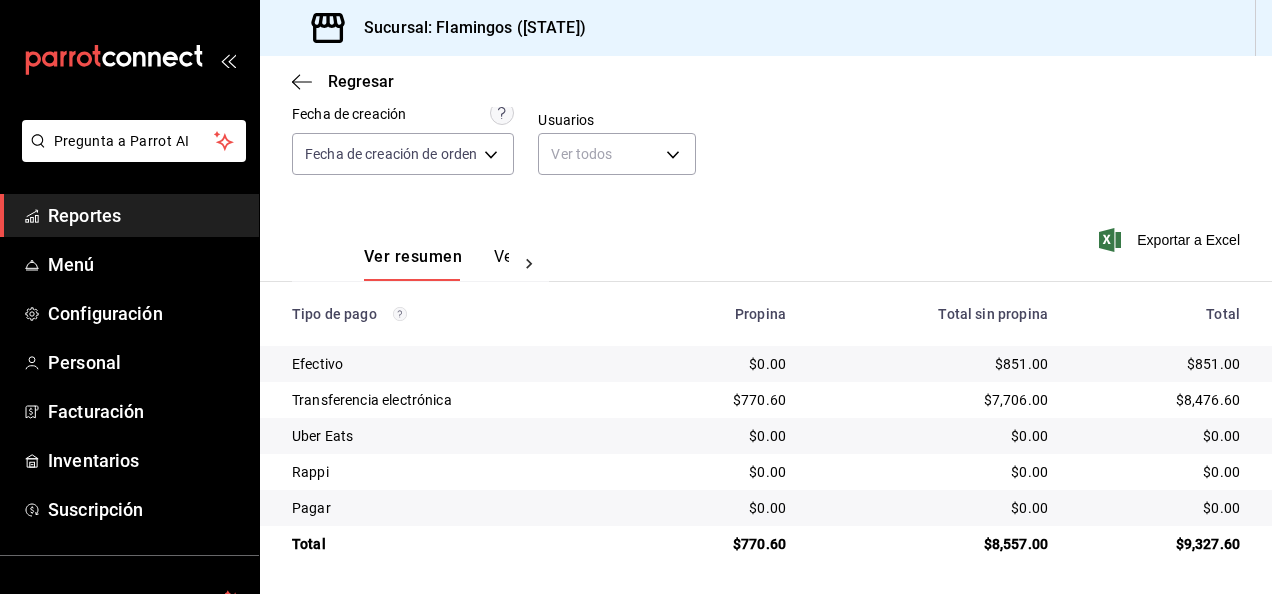 click on "Ver resumen Ver pagos" at bounding box center [420, 240] 